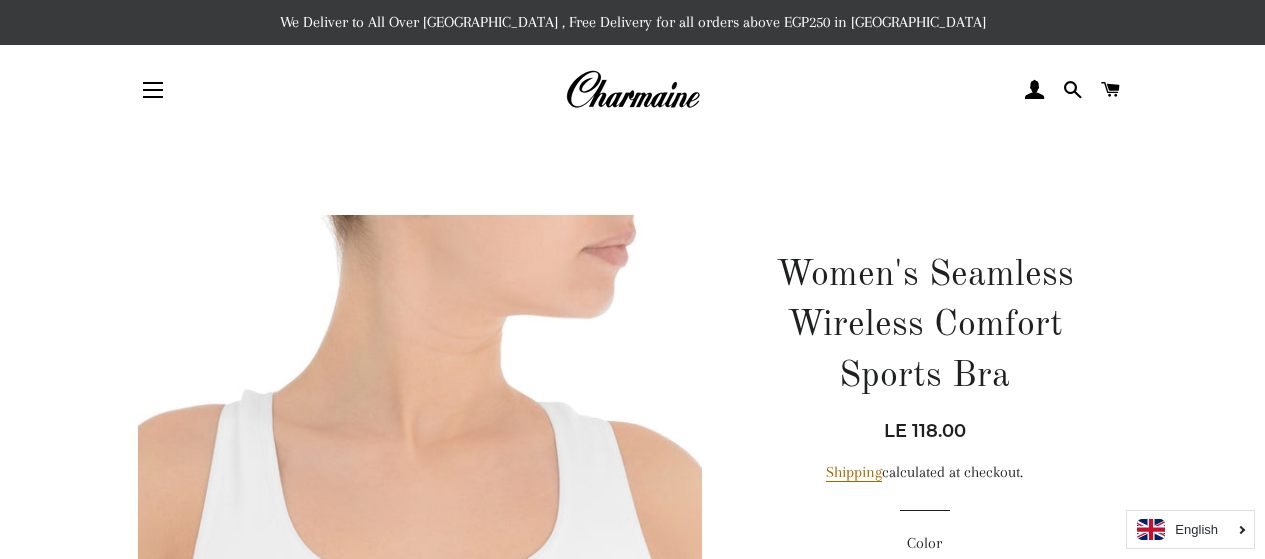 scroll, scrollTop: 328, scrollLeft: 0, axis: vertical 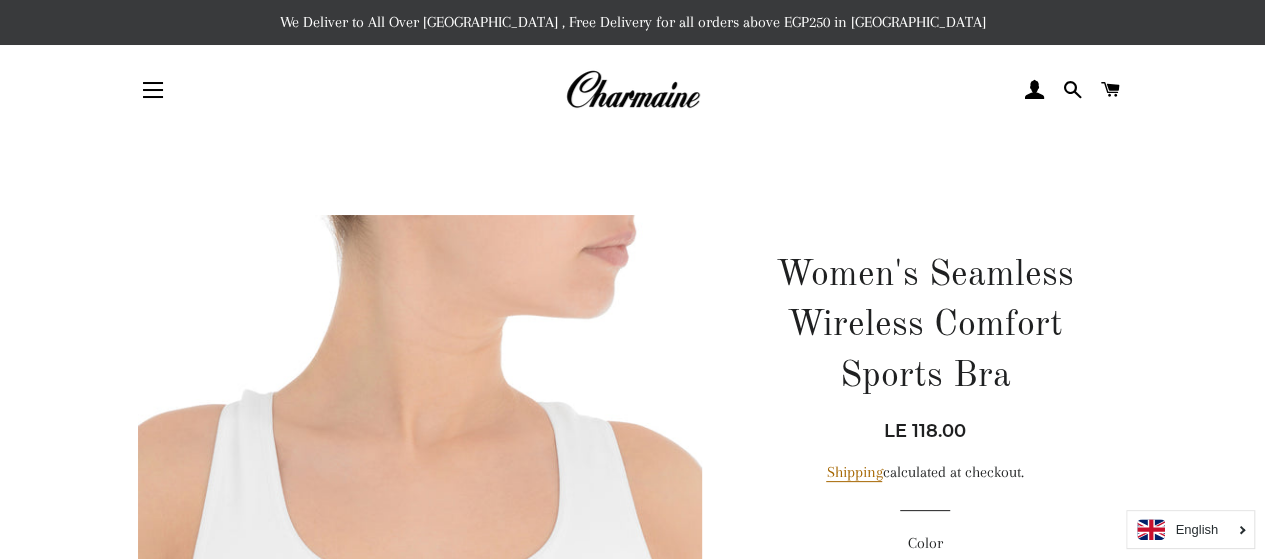 click on "English" at bounding box center [1190, 529] 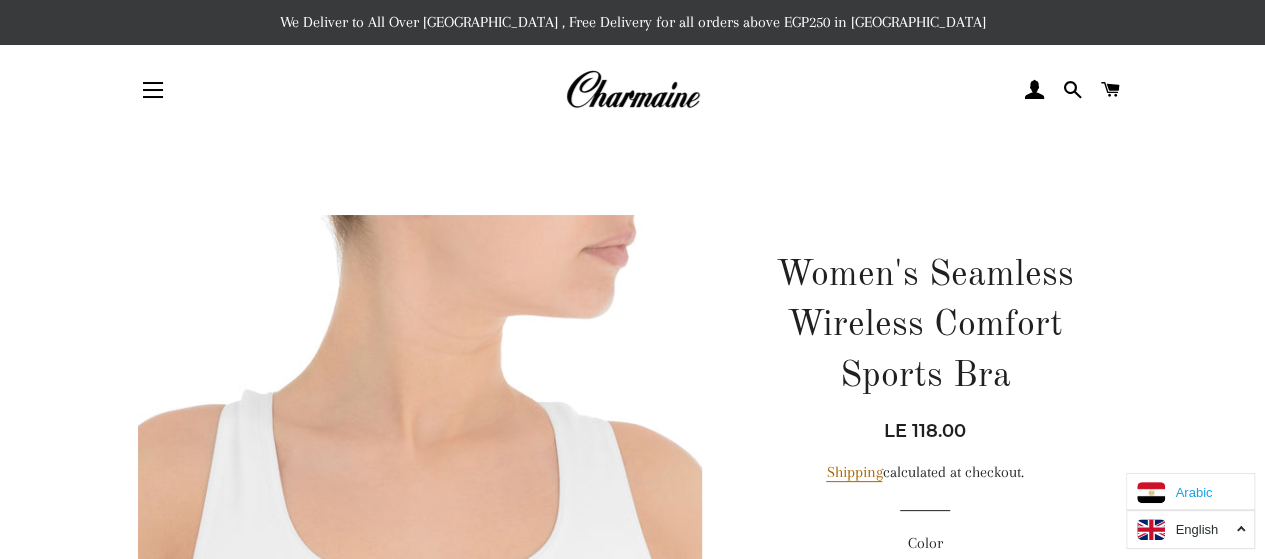 click on "Arabic" at bounding box center (1190, 492) 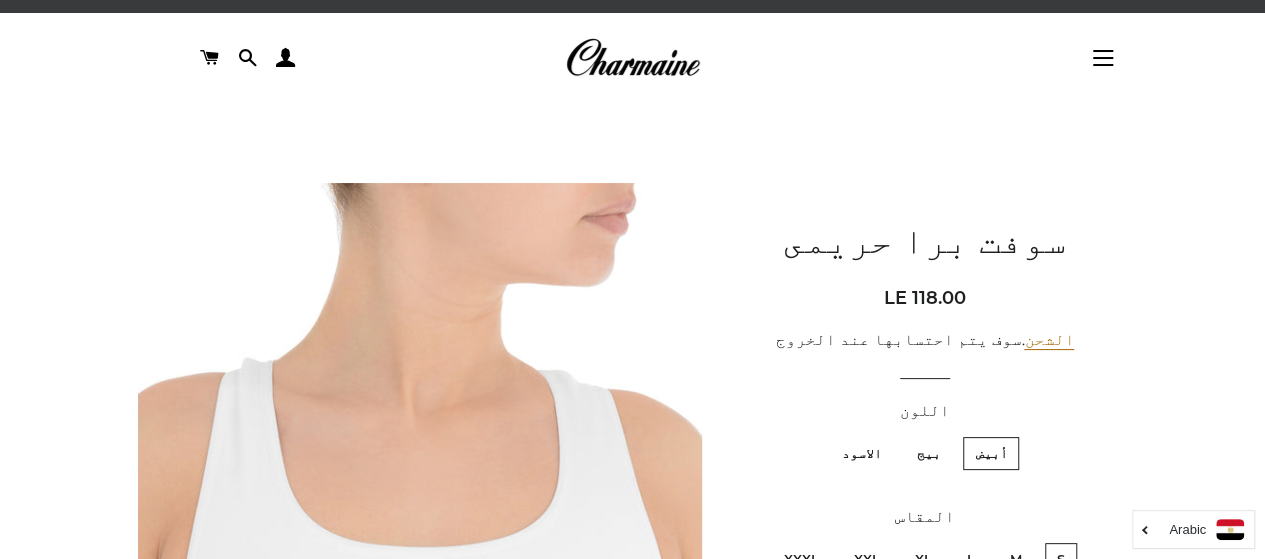 scroll, scrollTop: 235, scrollLeft: 0, axis: vertical 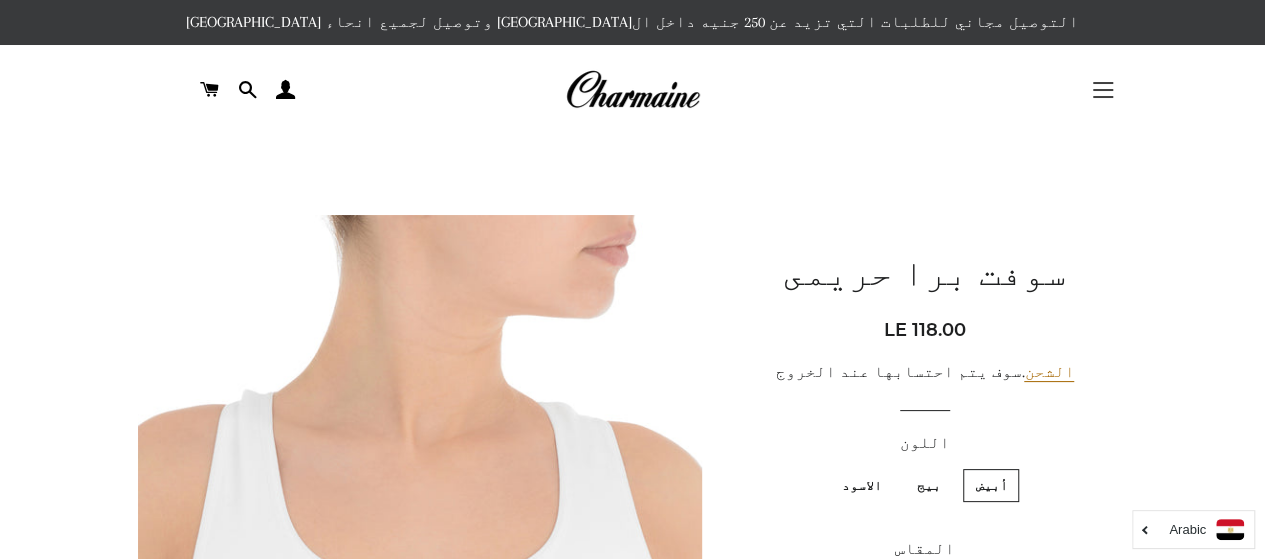 click on "التنقل في الموقع" at bounding box center (1103, 90) 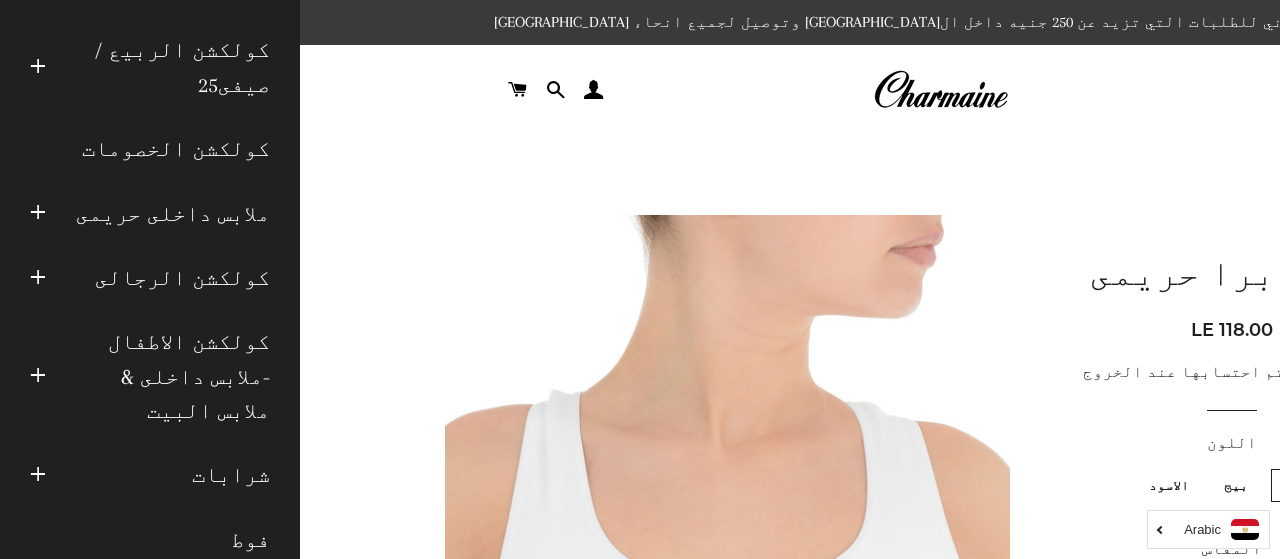 scroll, scrollTop: 131, scrollLeft: 0, axis: vertical 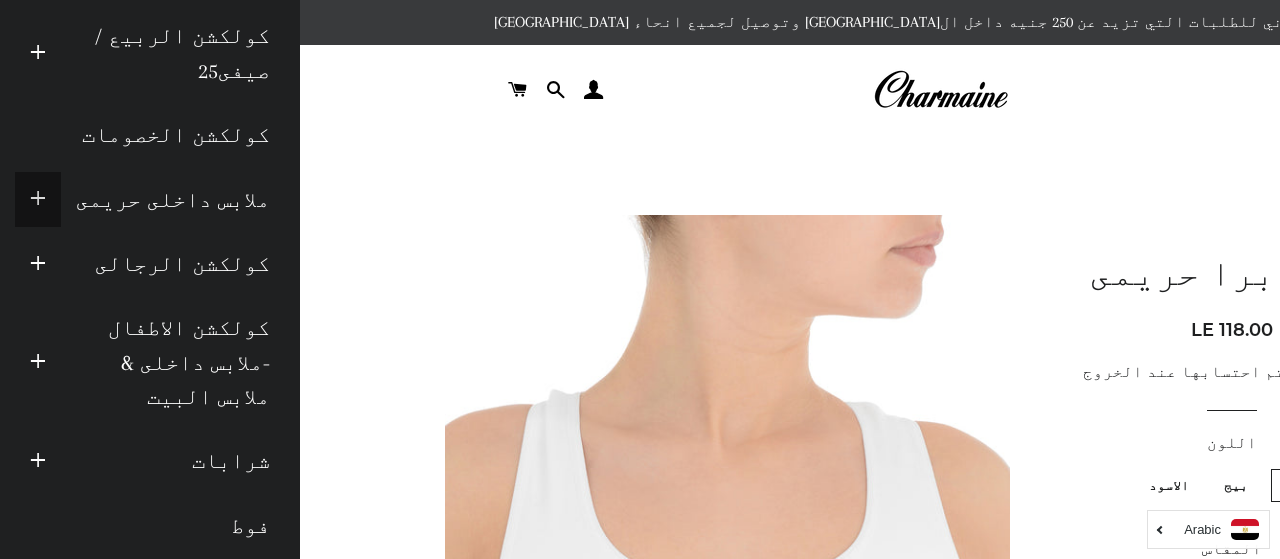 click on "توسيع القائمة الفرعية ملابس داخلى حريمى
طي القائمة الفرعية ملابس داخلى حريمى" at bounding box center [38, 199] 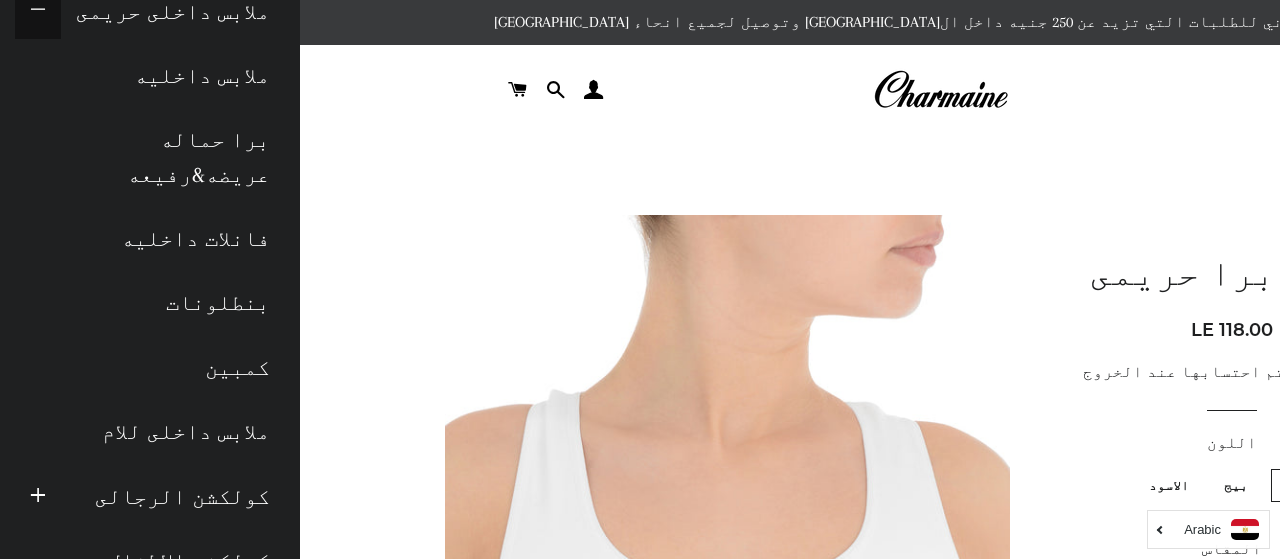 scroll, scrollTop: 320, scrollLeft: 0, axis: vertical 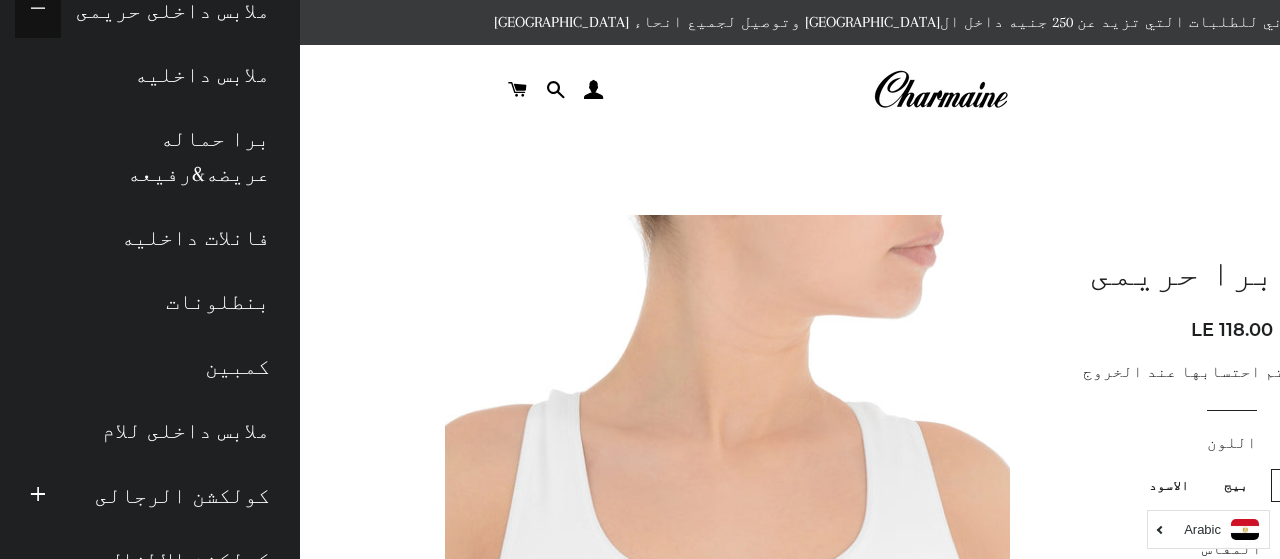 type 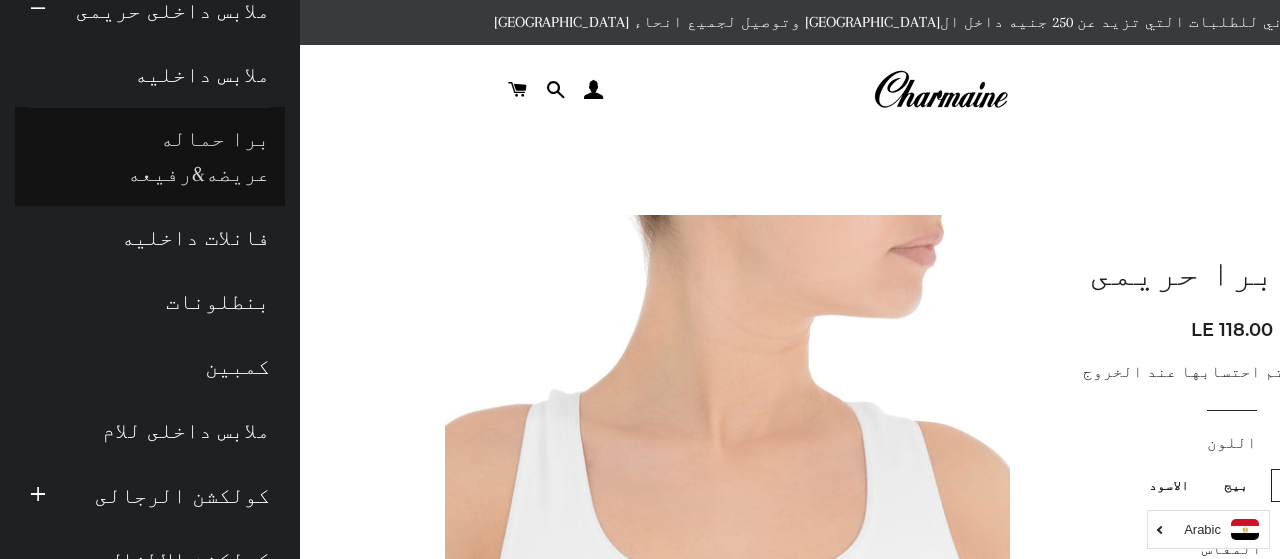 click on "برا حماله عريضه&رفيعه" at bounding box center (150, 156) 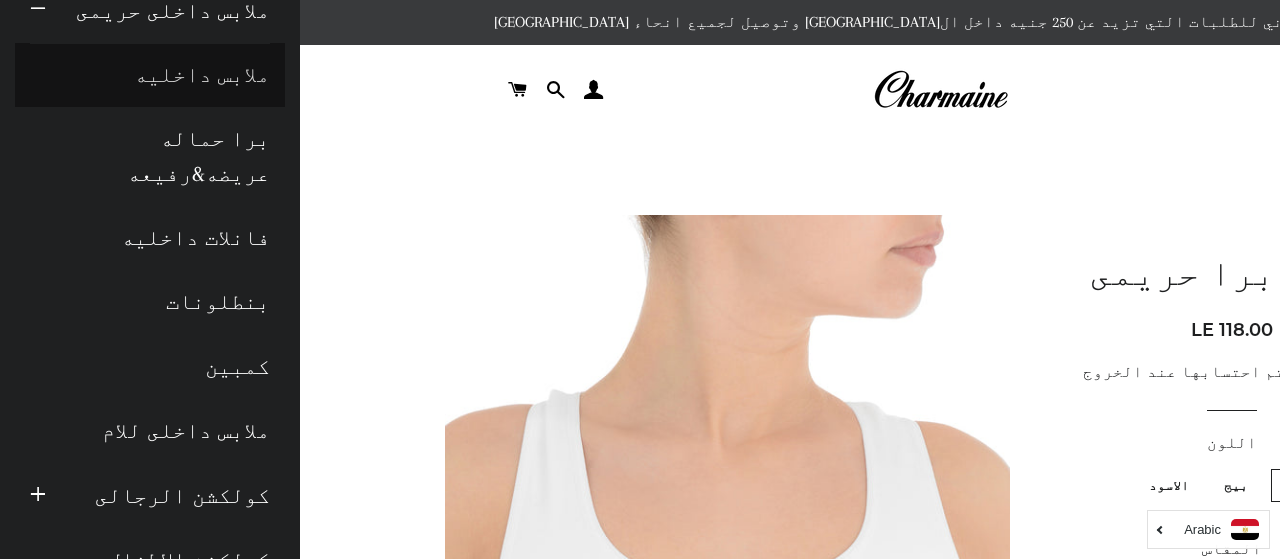 click on "ملابس داخليه" at bounding box center [150, 75] 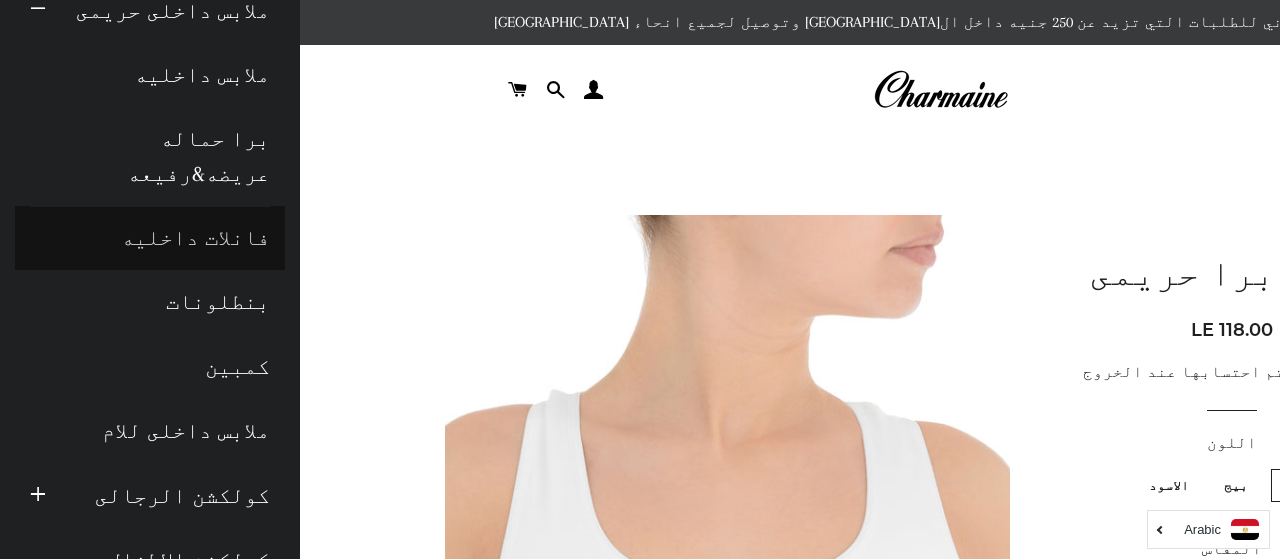 click on "فانلات داخليه" at bounding box center [150, 238] 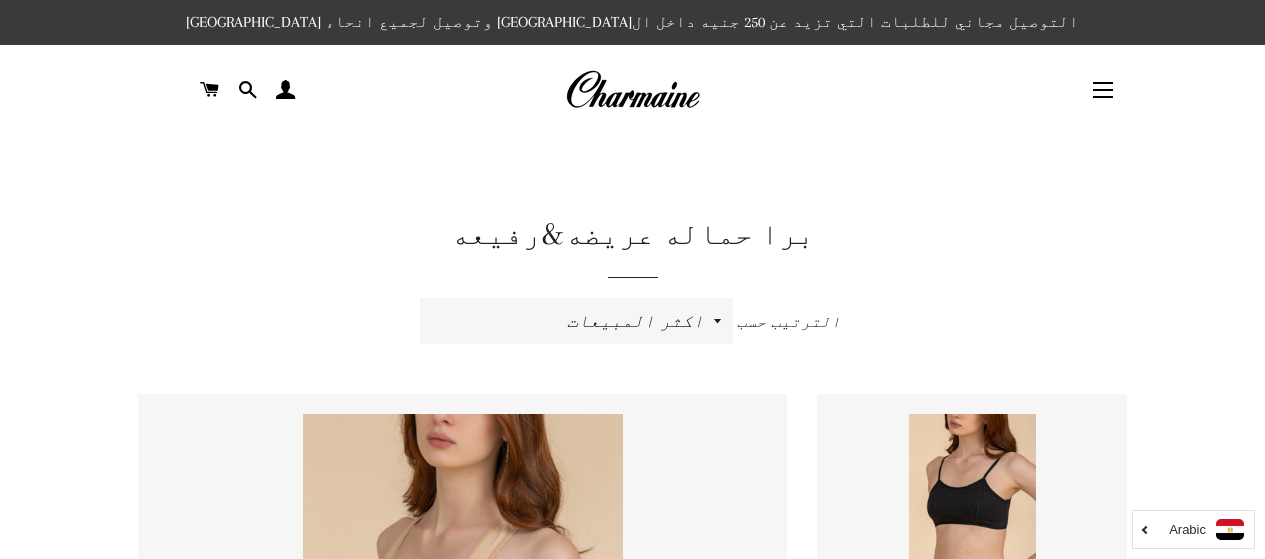 scroll, scrollTop: 0, scrollLeft: 0, axis: both 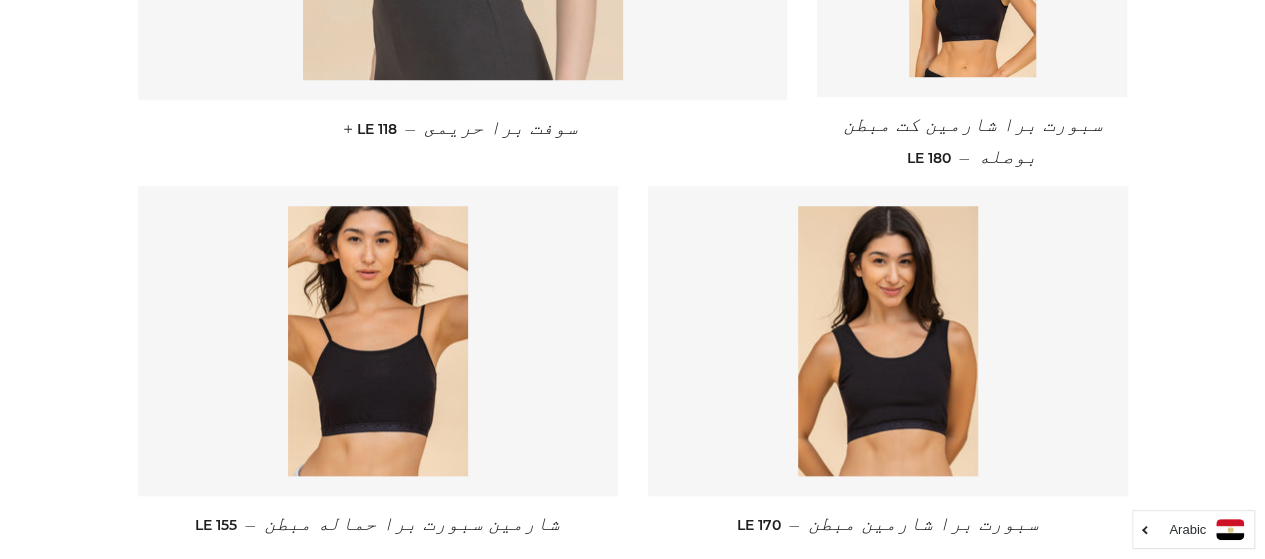click at bounding box center [463, -160] 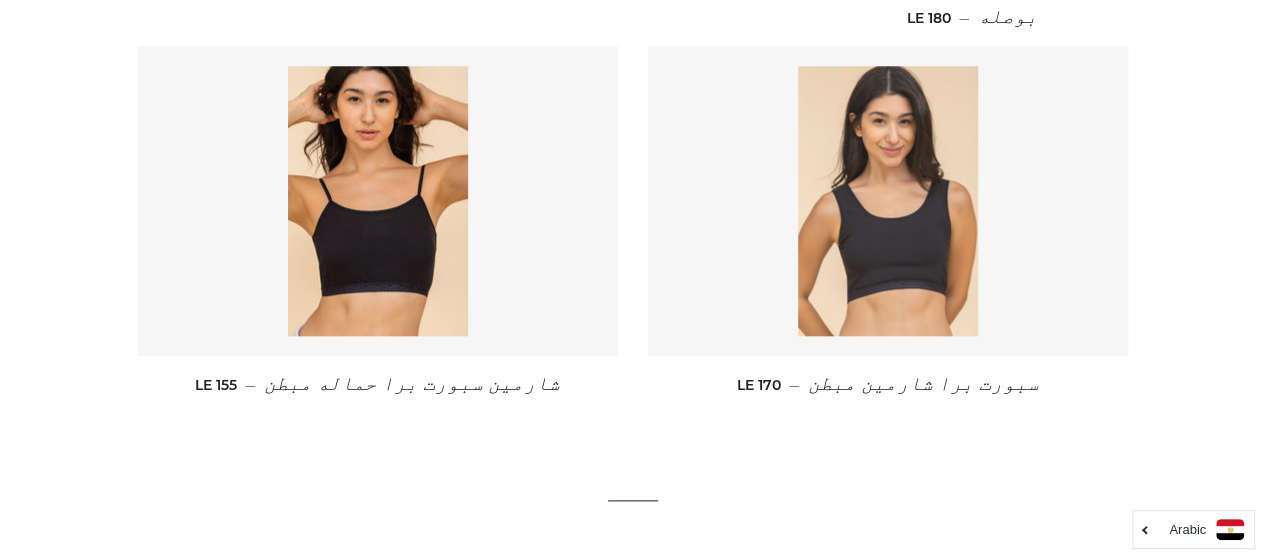 scroll, scrollTop: 1105, scrollLeft: 0, axis: vertical 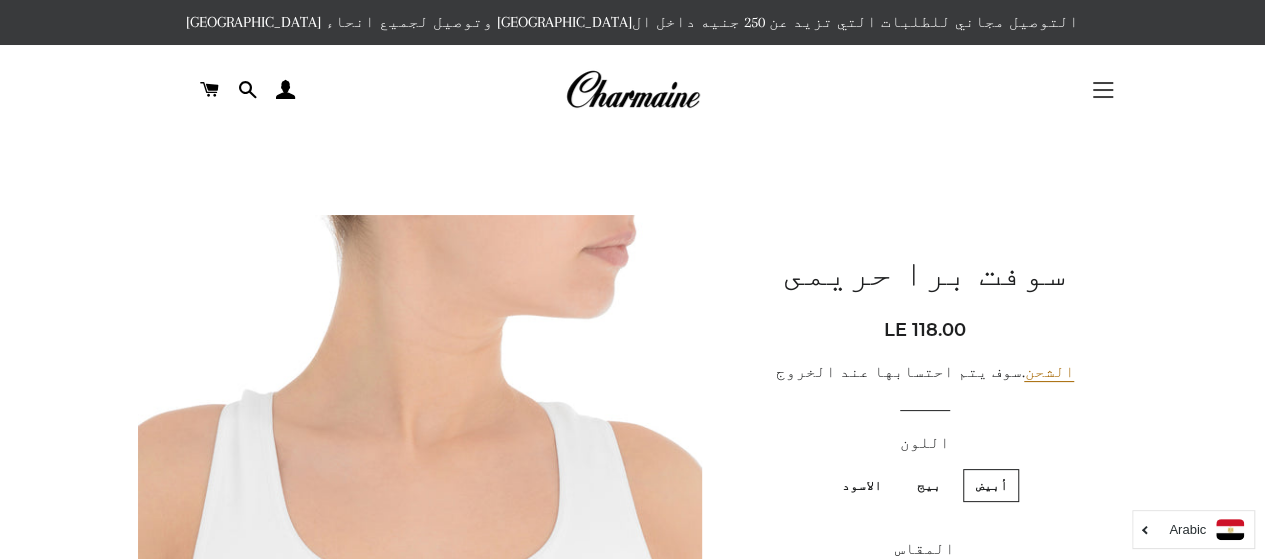 click on "التنقل في الموقع" at bounding box center (1103, 90) 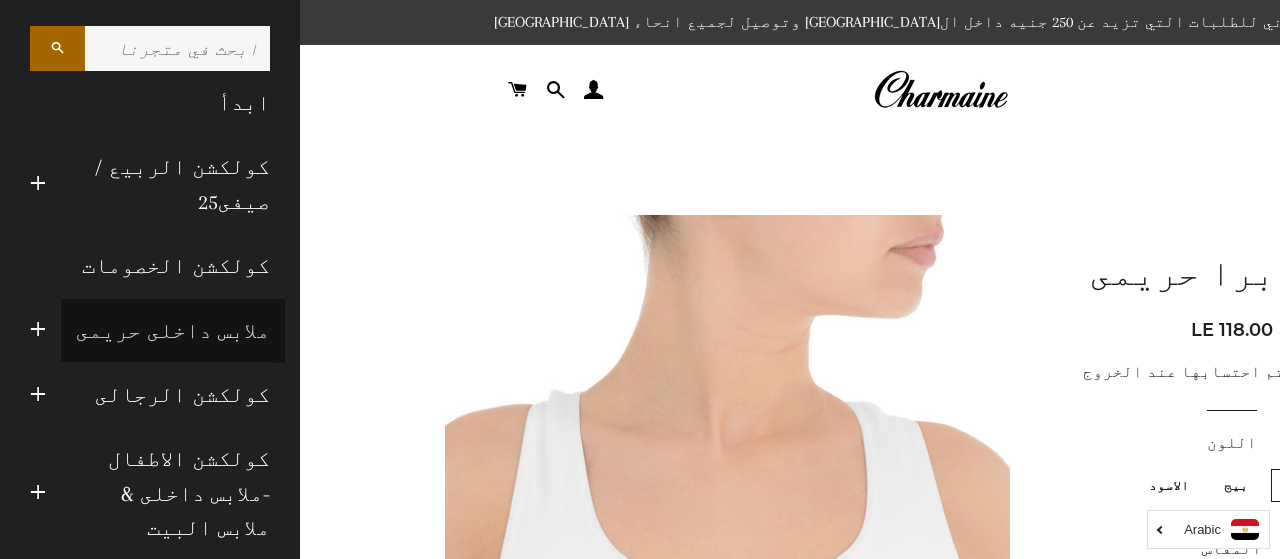 click on "ملابس داخلى حريمى" at bounding box center (173, 331) 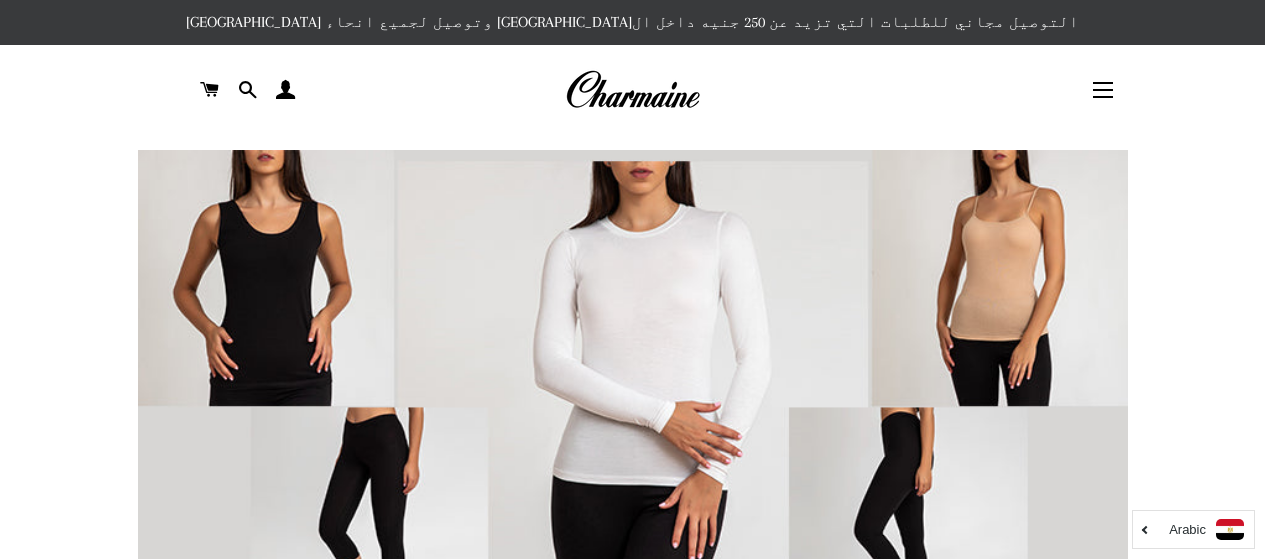 scroll, scrollTop: 0, scrollLeft: 0, axis: both 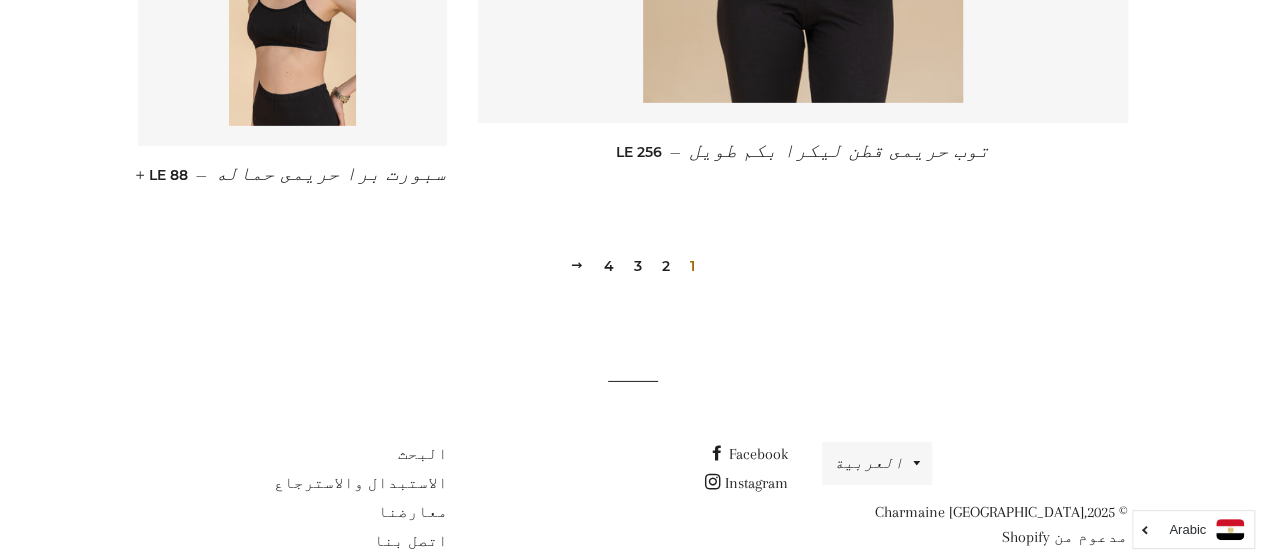 click on "2" at bounding box center (666, 266) 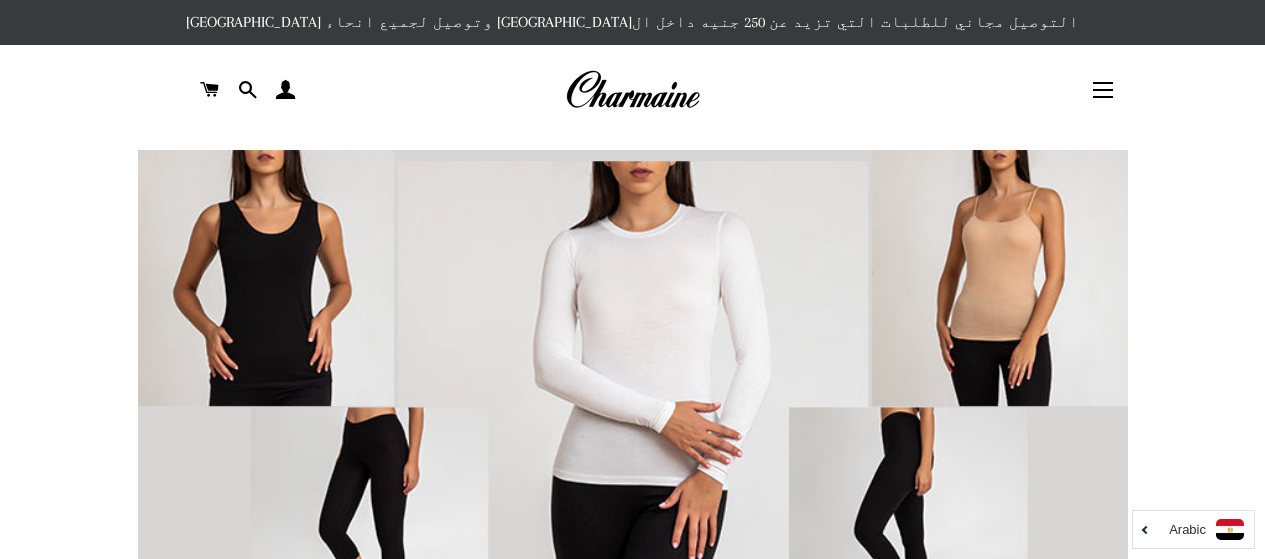 scroll, scrollTop: 0, scrollLeft: 0, axis: both 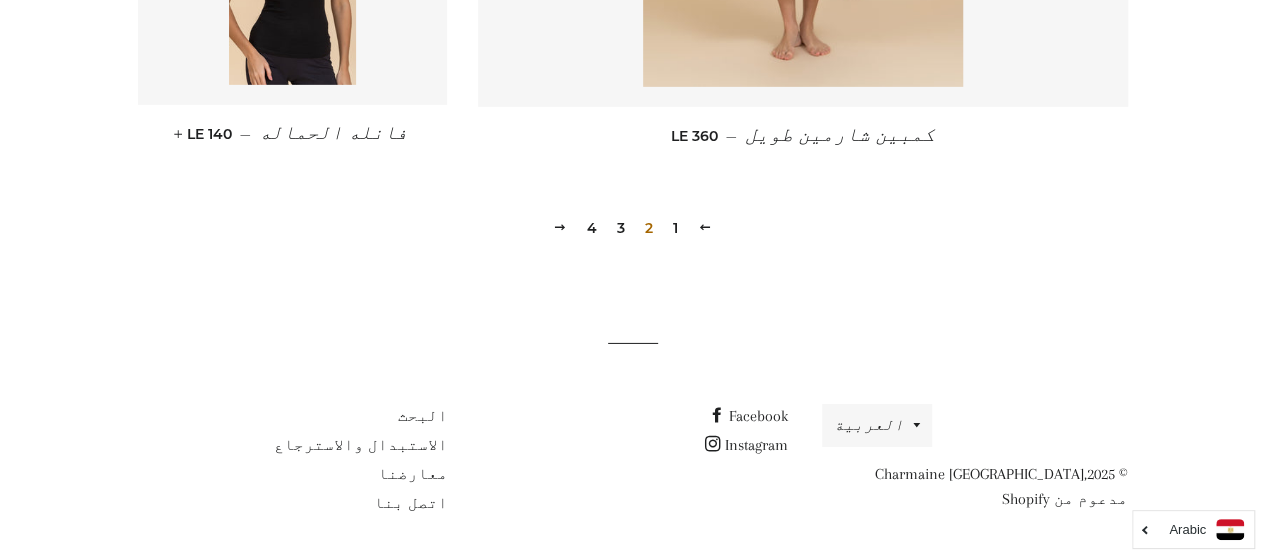 click on "3" at bounding box center (621, 228) 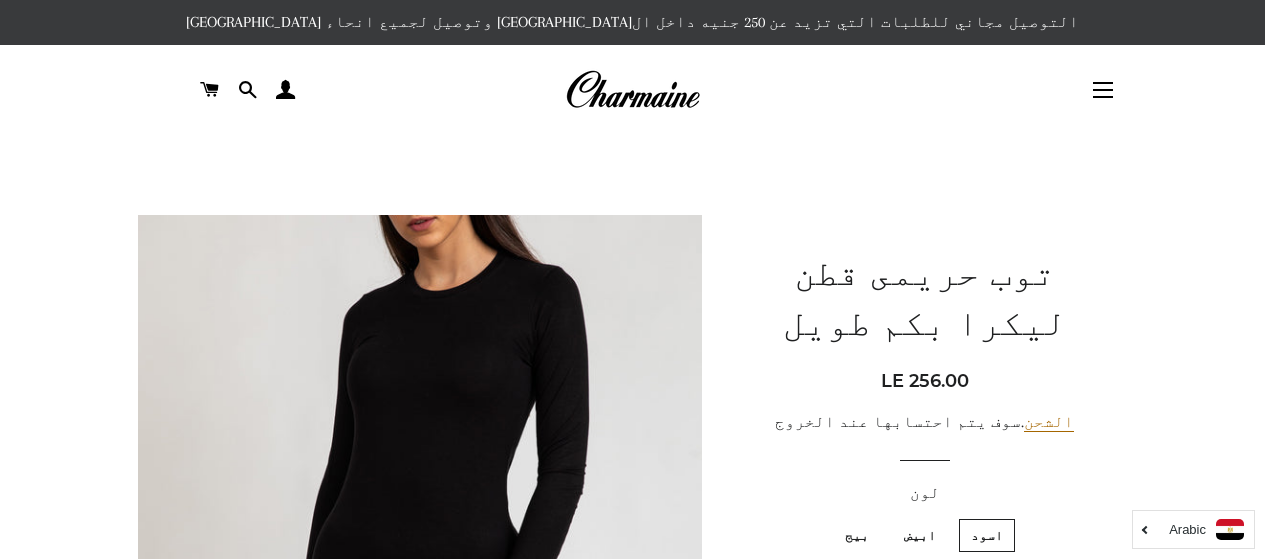 scroll, scrollTop: 0, scrollLeft: 0, axis: both 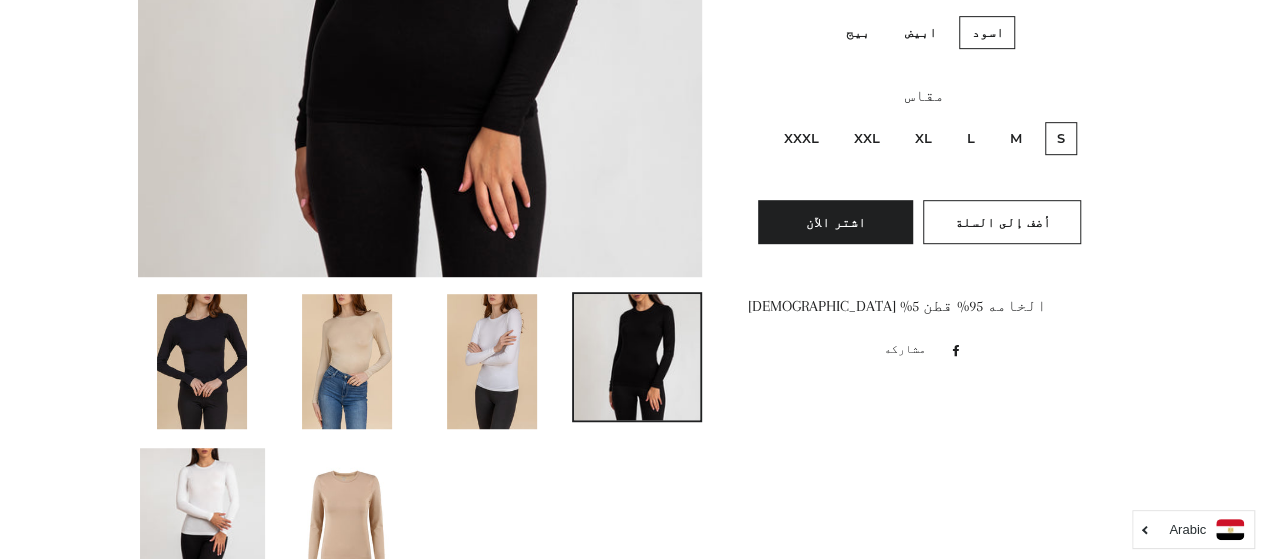 click on "ابيض" at bounding box center (920, 32) 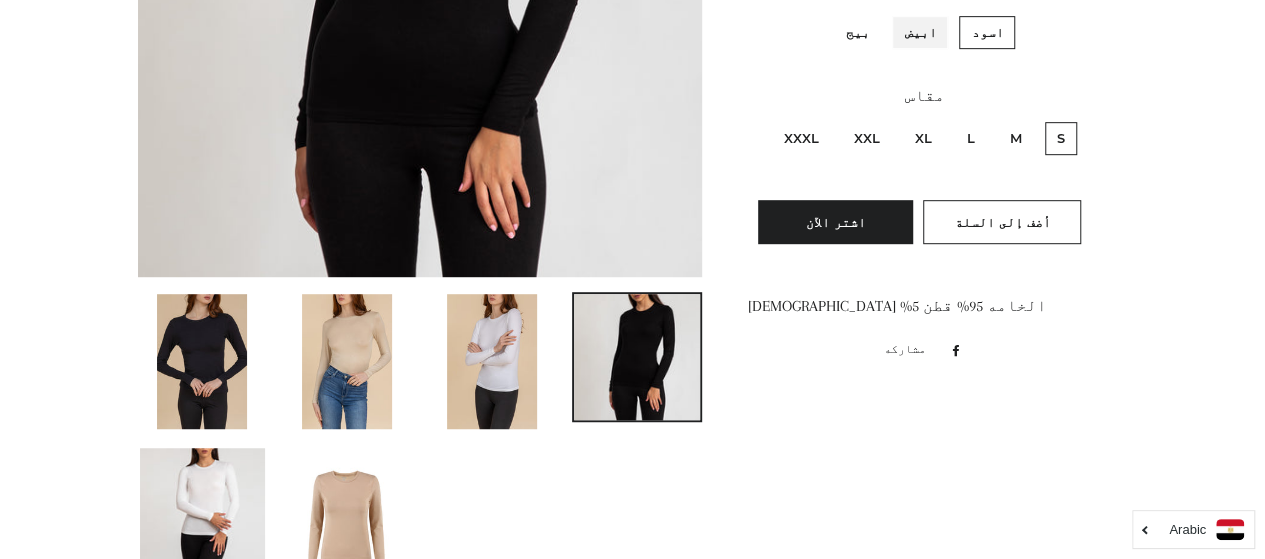 click on "ابيض" at bounding box center [941, 13] 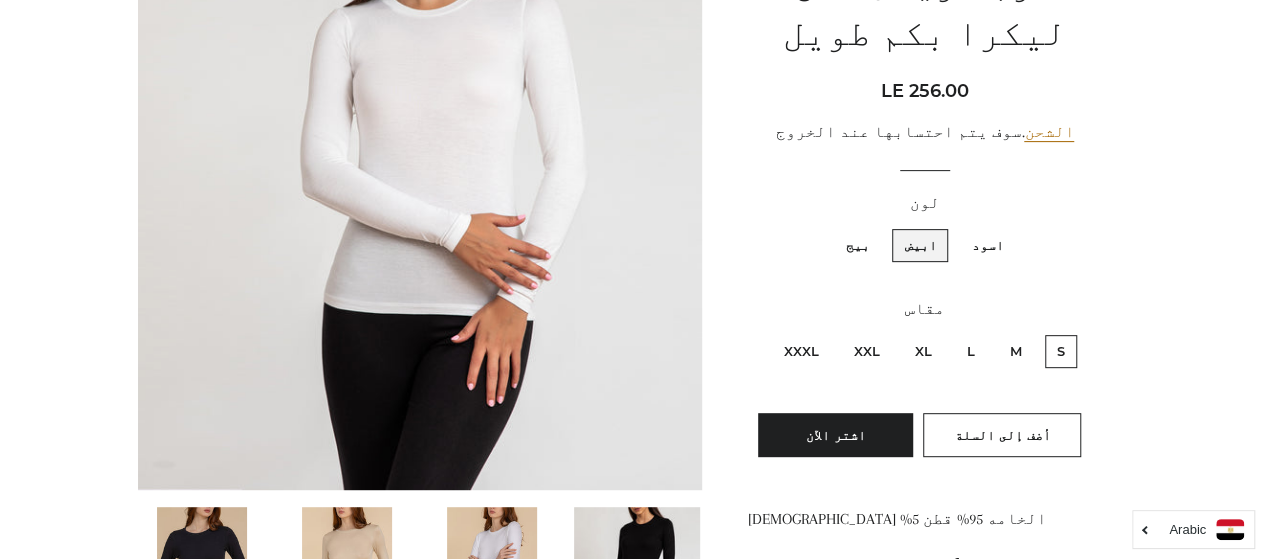 scroll, scrollTop: 292, scrollLeft: 0, axis: vertical 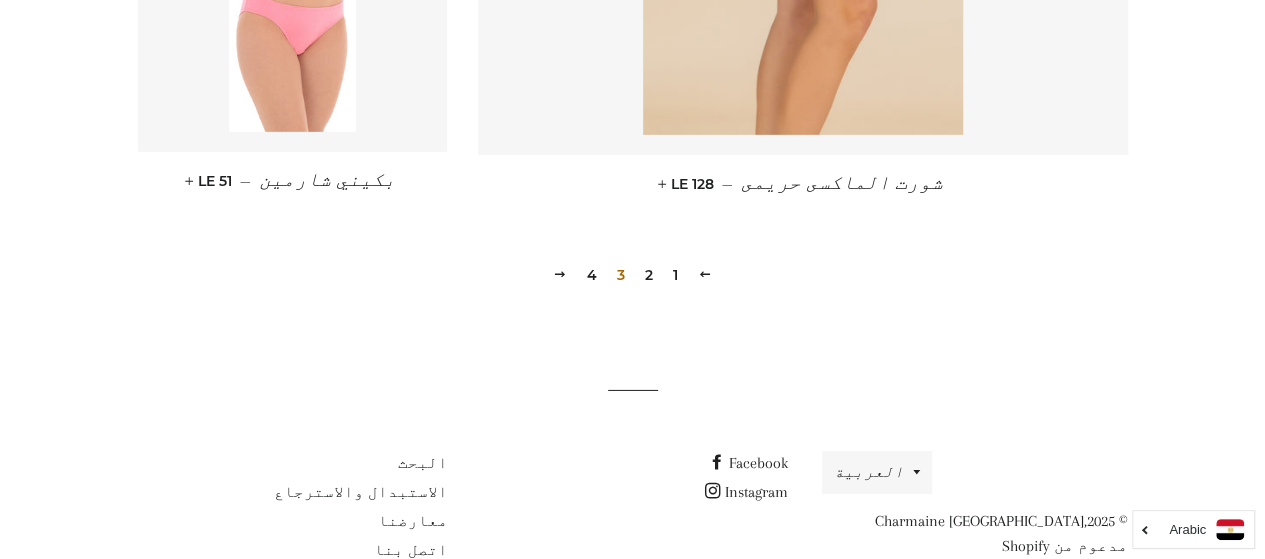 click on "4" at bounding box center (592, 275) 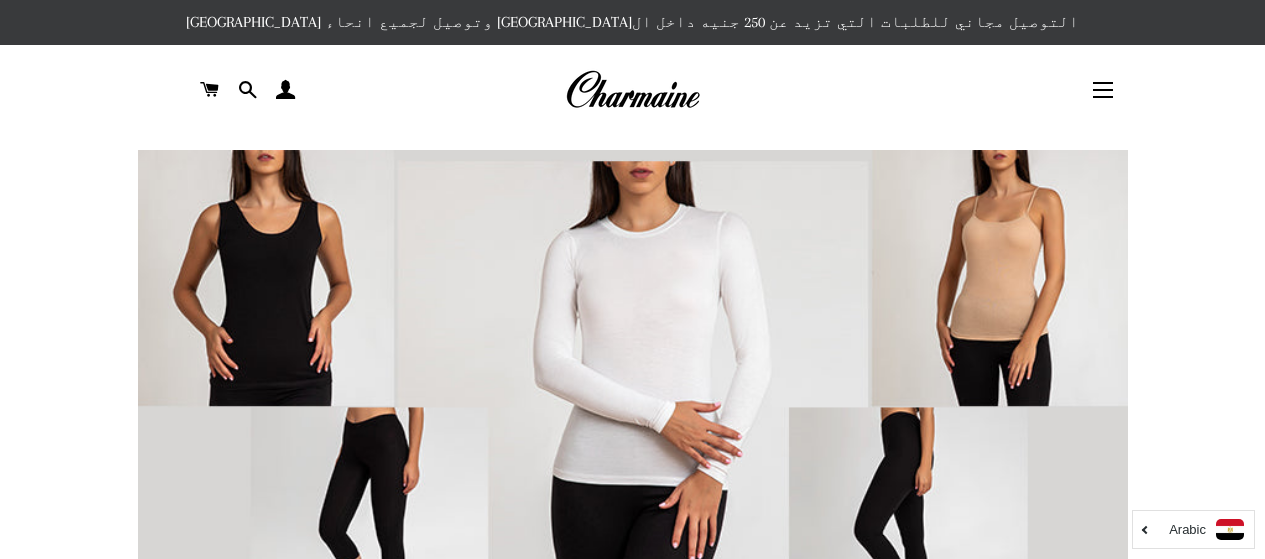 scroll, scrollTop: 0, scrollLeft: 0, axis: both 